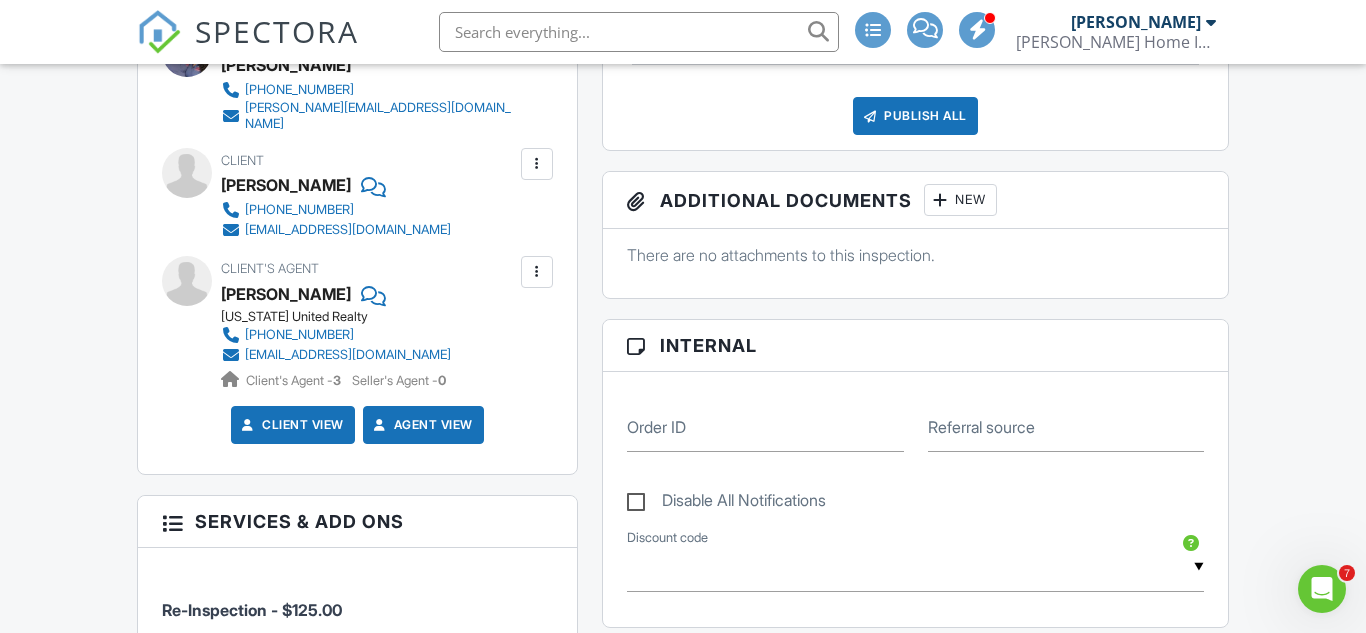 scroll, scrollTop: 480, scrollLeft: 0, axis: vertical 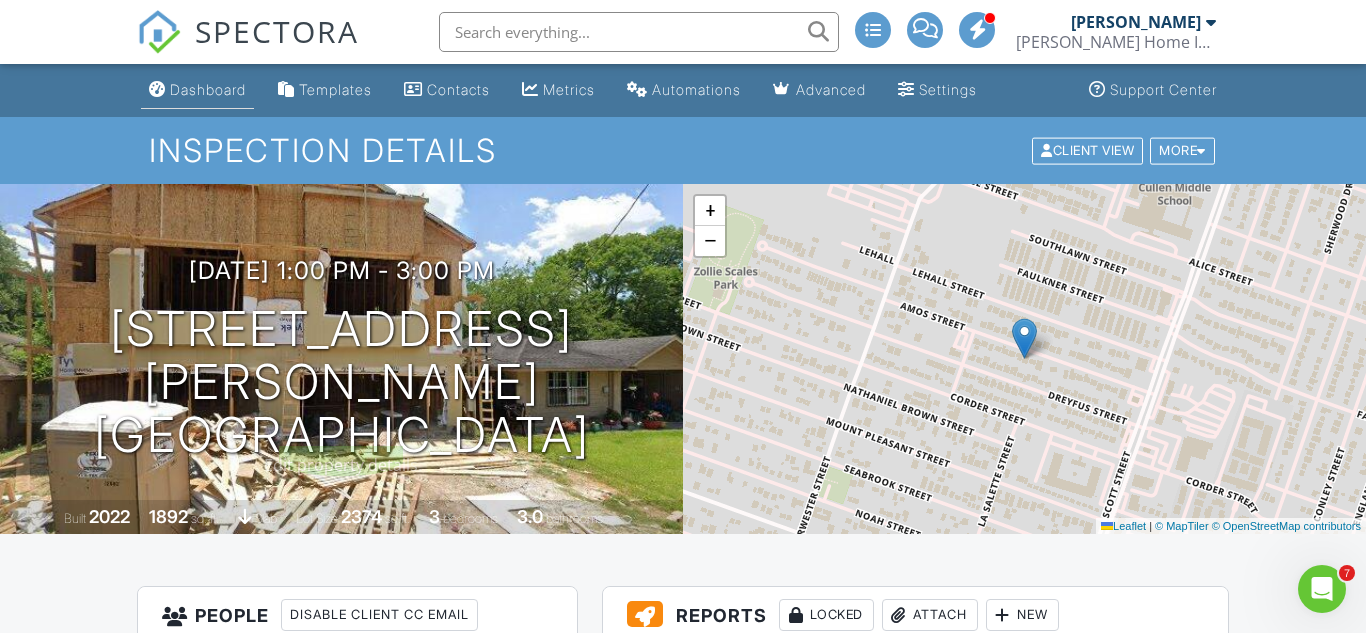 click on "Dashboard" at bounding box center [208, 89] 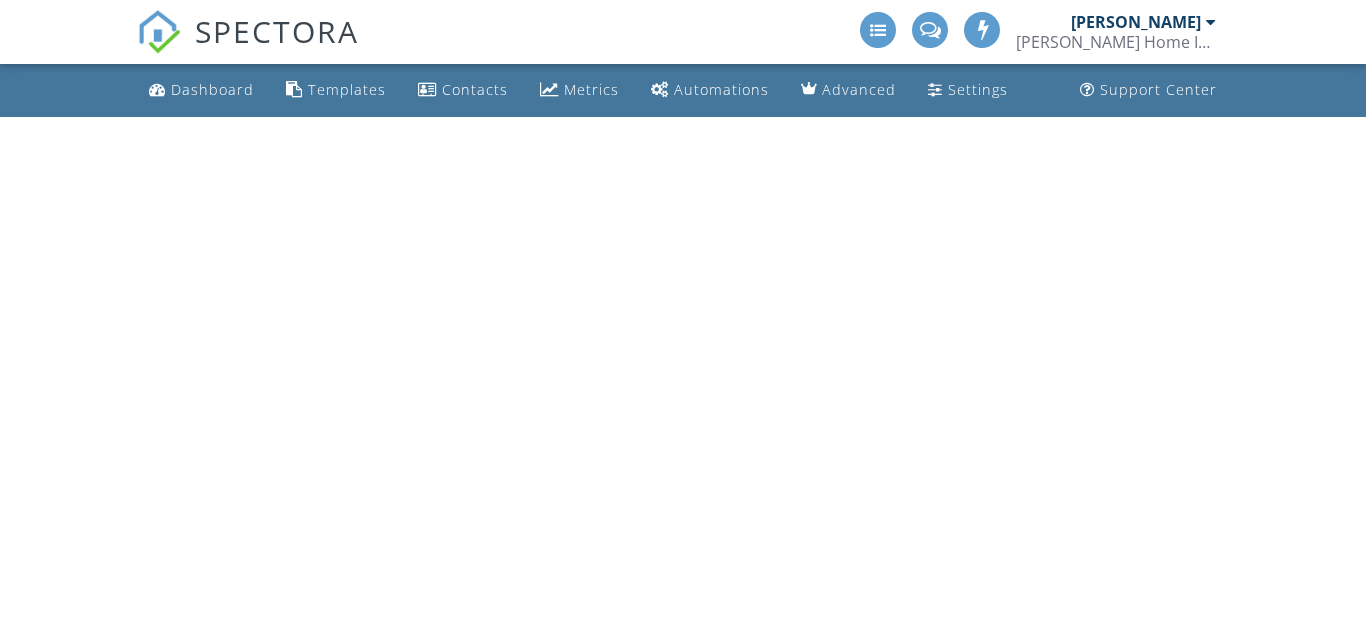 scroll, scrollTop: 0, scrollLeft: 0, axis: both 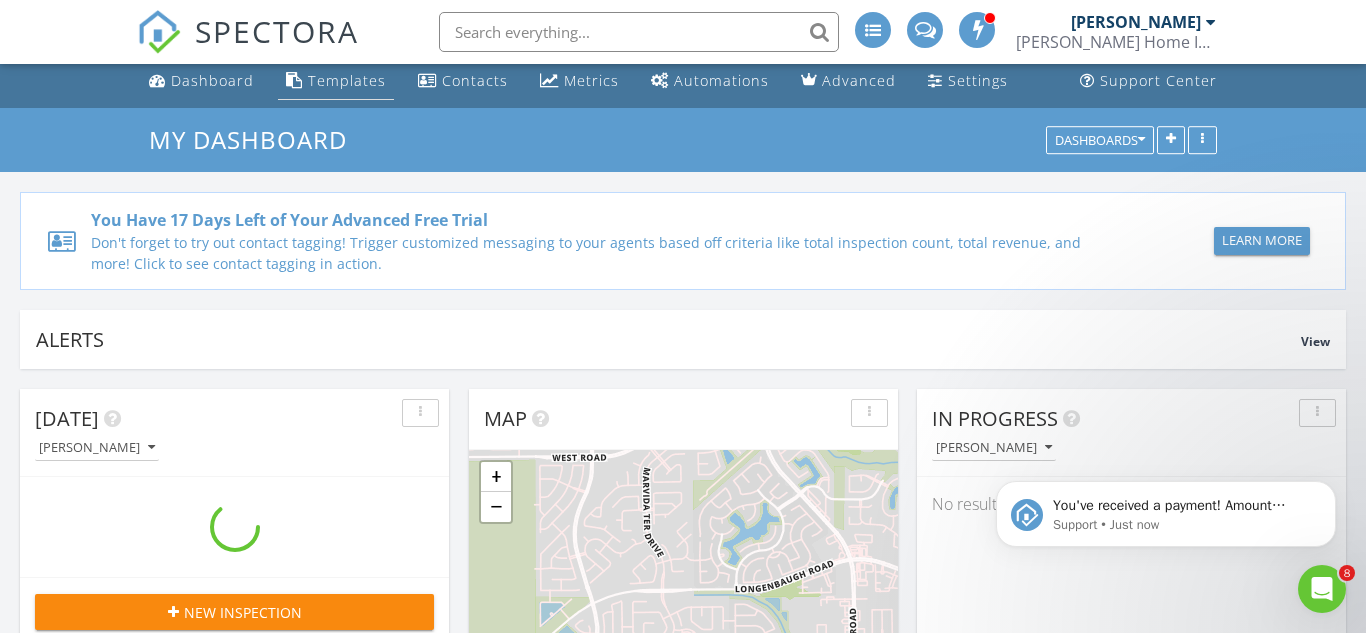 click on "Templates" at bounding box center [347, 80] 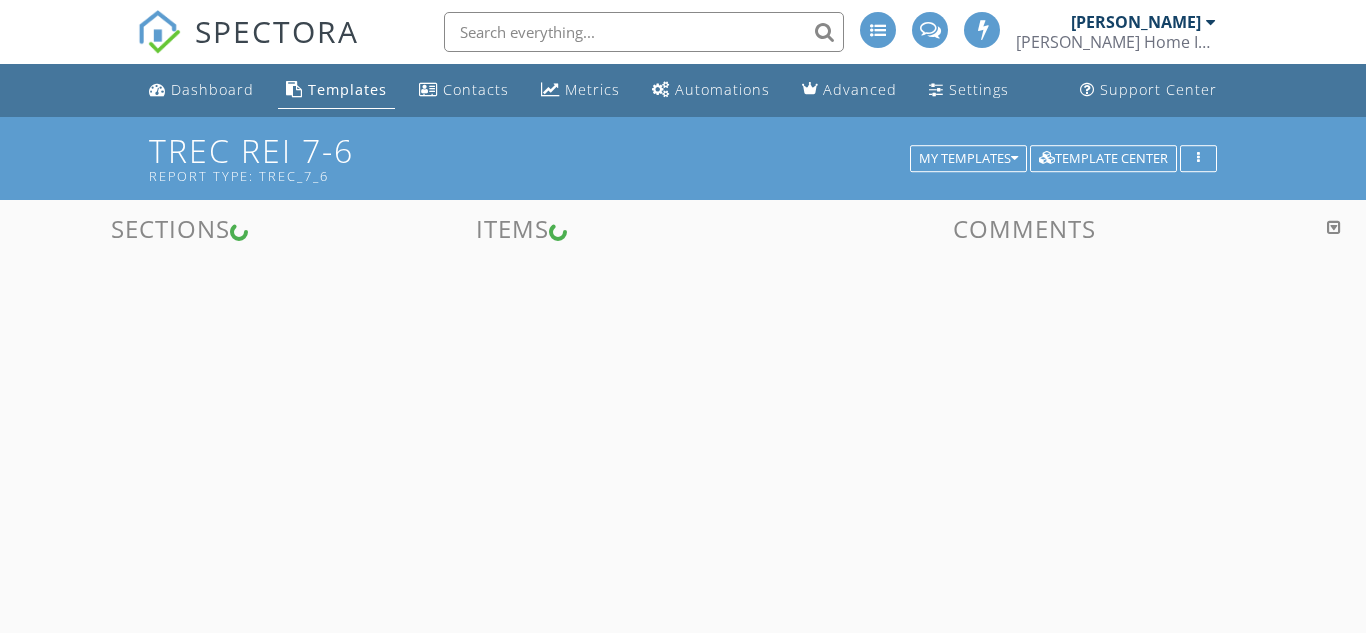 scroll, scrollTop: 0, scrollLeft: 0, axis: both 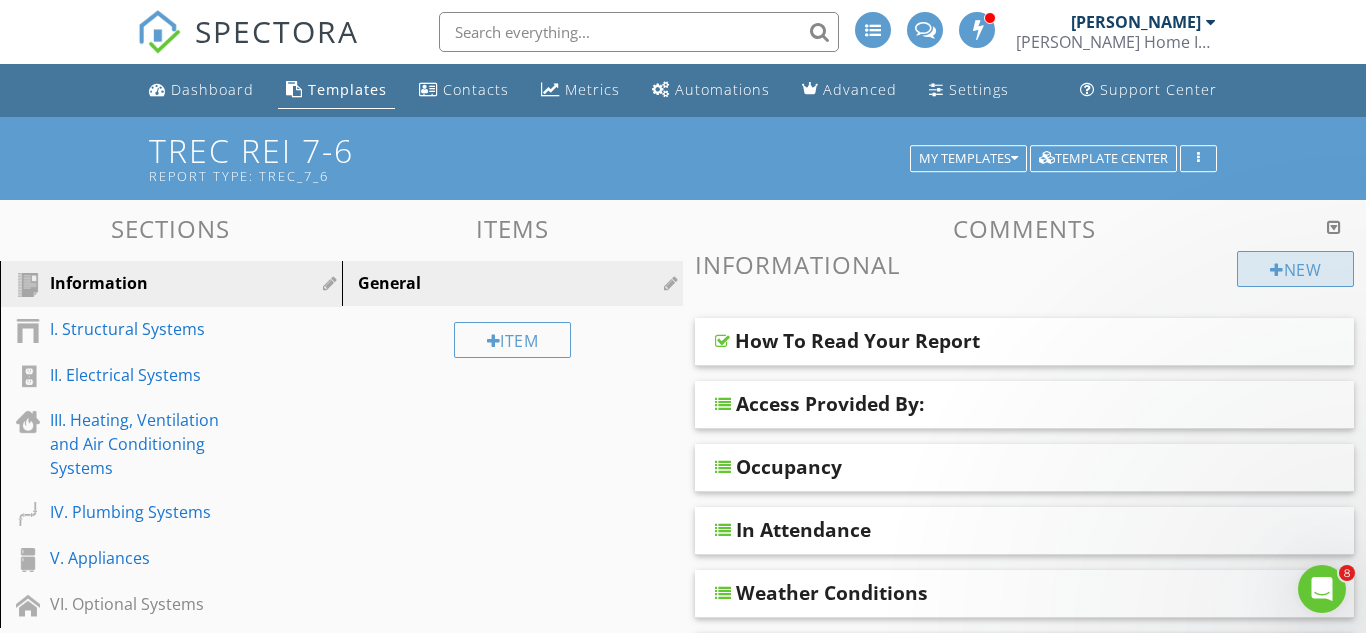 click on "New" at bounding box center (1295, 269) 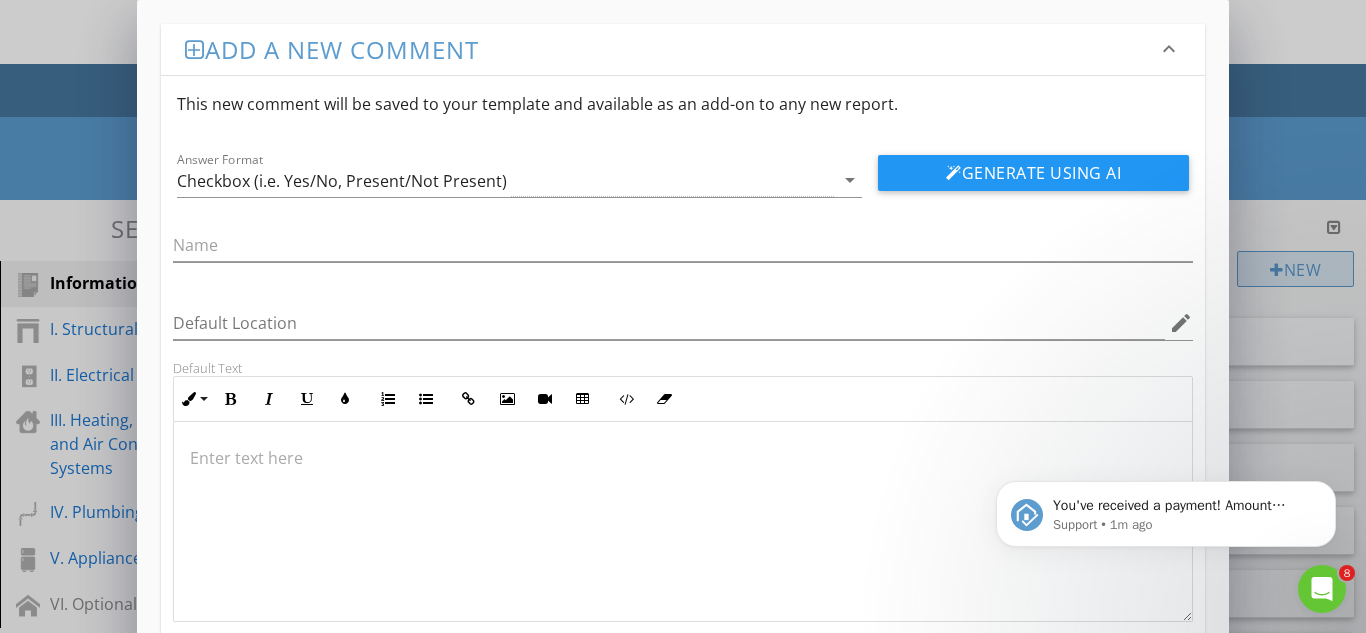 scroll, scrollTop: 0, scrollLeft: 0, axis: both 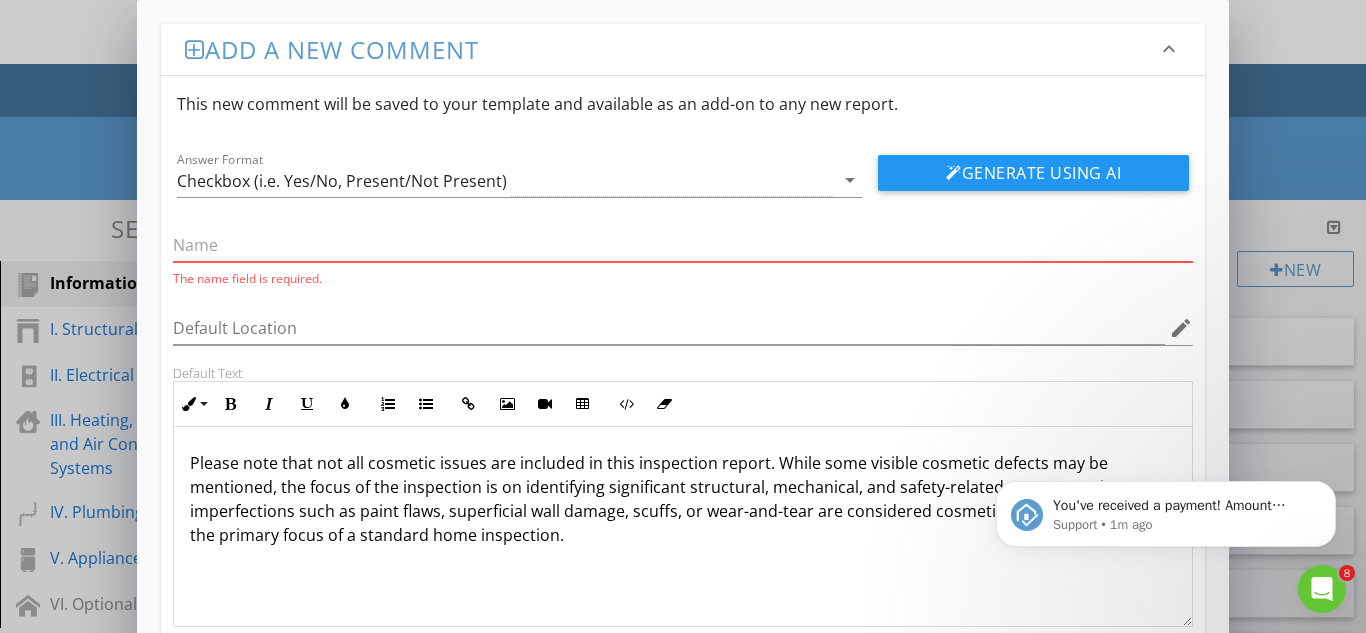 click at bounding box center (683, 245) 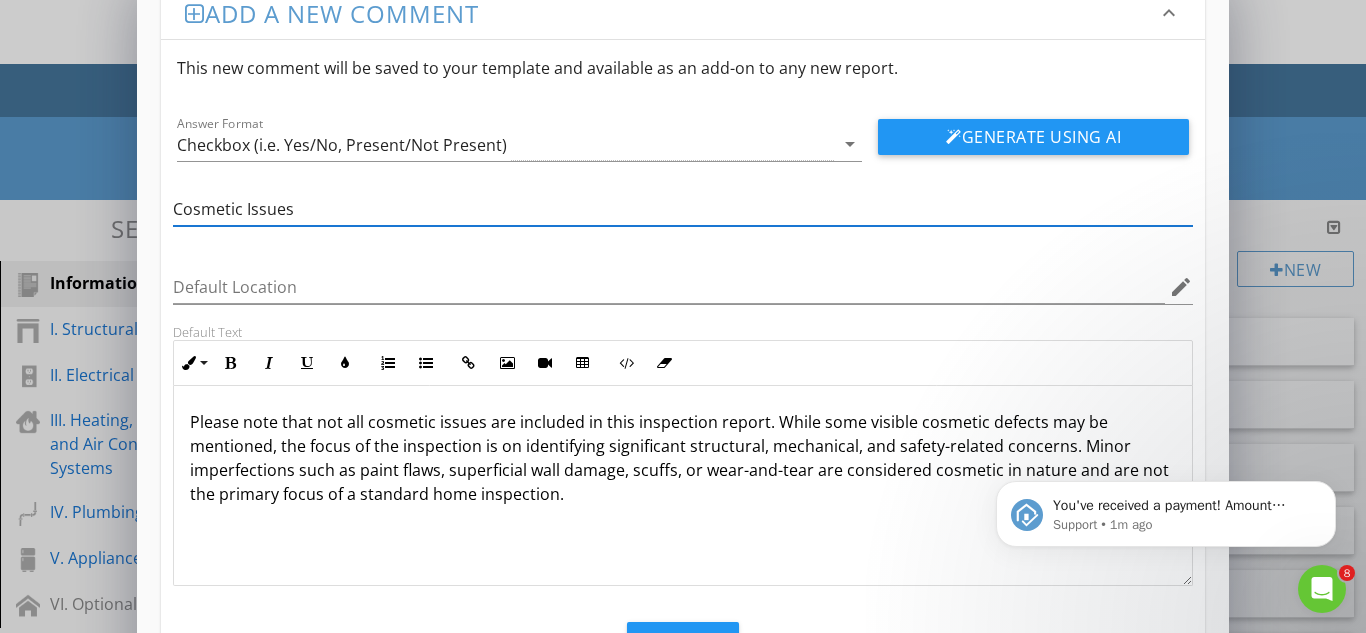 scroll, scrollTop: 125, scrollLeft: 0, axis: vertical 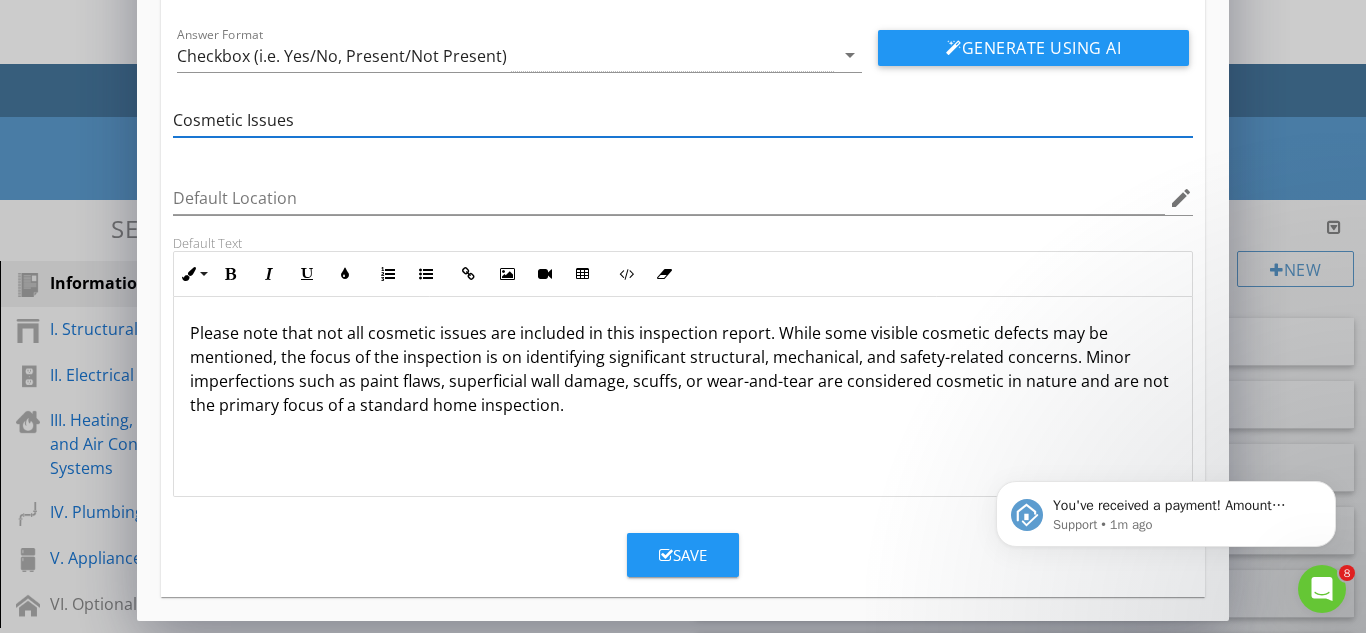 type on "Cosmetic Issues" 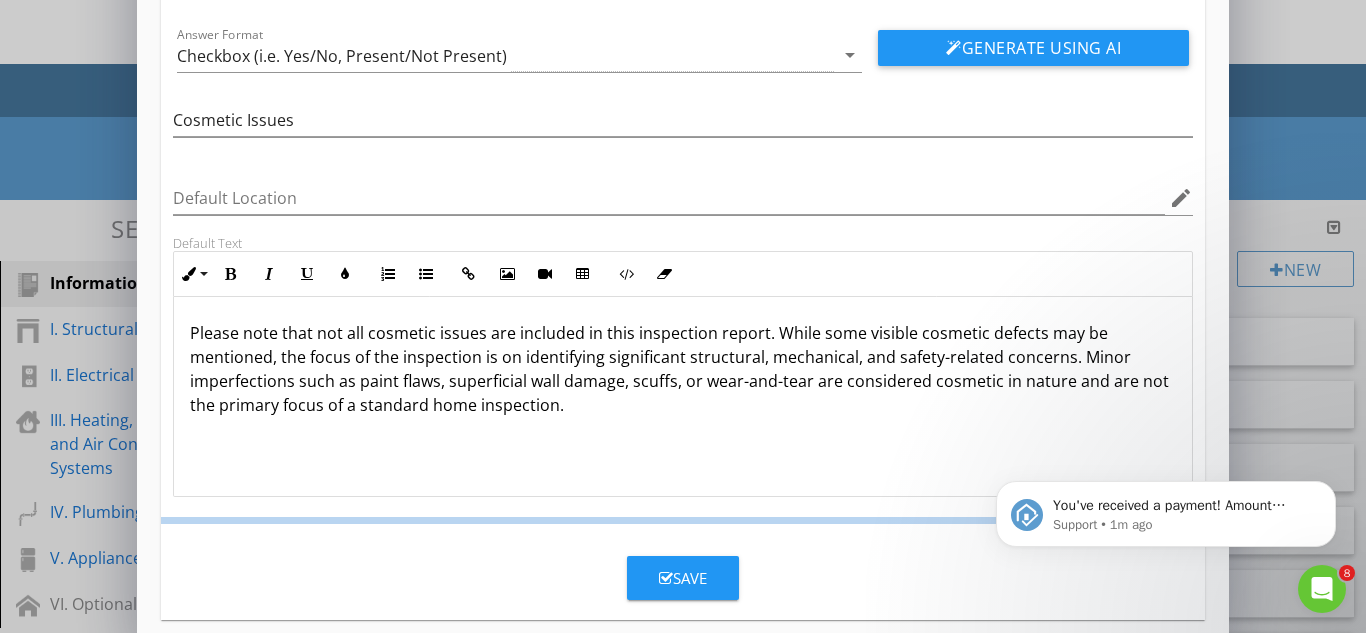 scroll, scrollTop: 28, scrollLeft: 0, axis: vertical 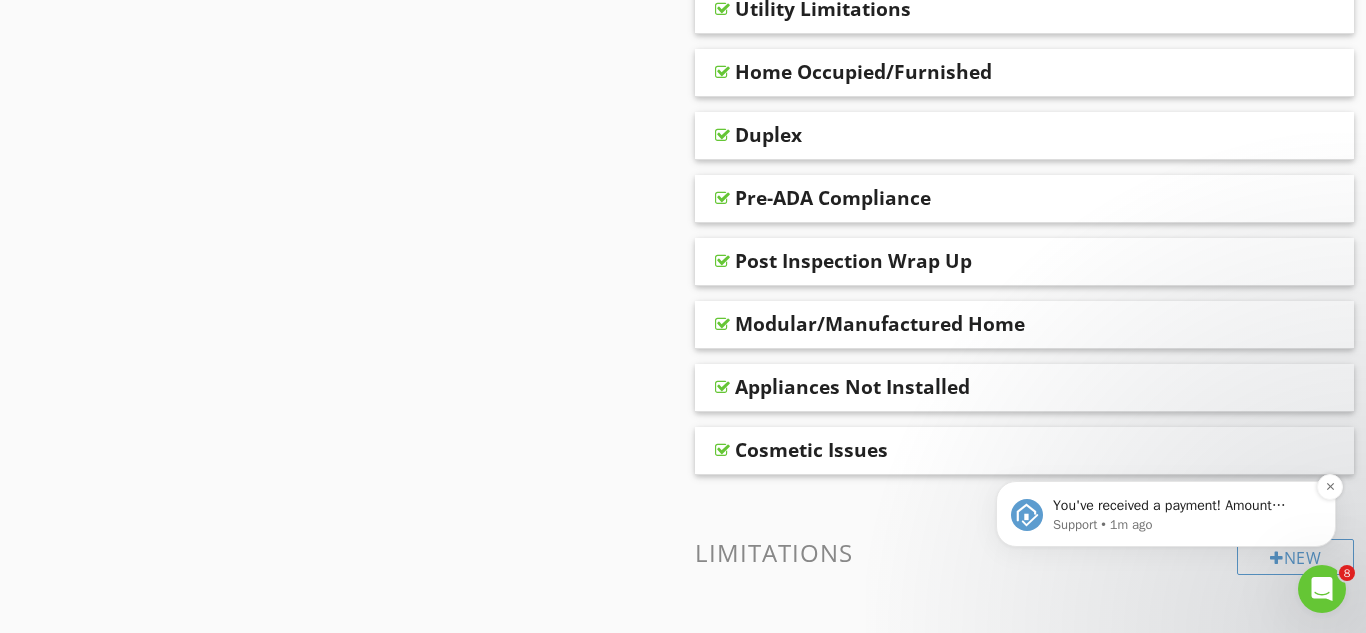 click on "You've received a payment!  Amount  $505.00  Fee  $14.19  Net  $490.81  Transaction #  pi_3RjTsLK7snlDGpRF1TMwpmY8  Inspection  4815 Pilgrim Harbor Dr, Friendswood, TX 77546 Payouts to your bank or debit card occur on a daily basis. Each payment usually takes two business days to process. You can view your pending payout amount here. If you have any questions reach out on our chat bubble at app.spectora.com." at bounding box center (1182, 506) 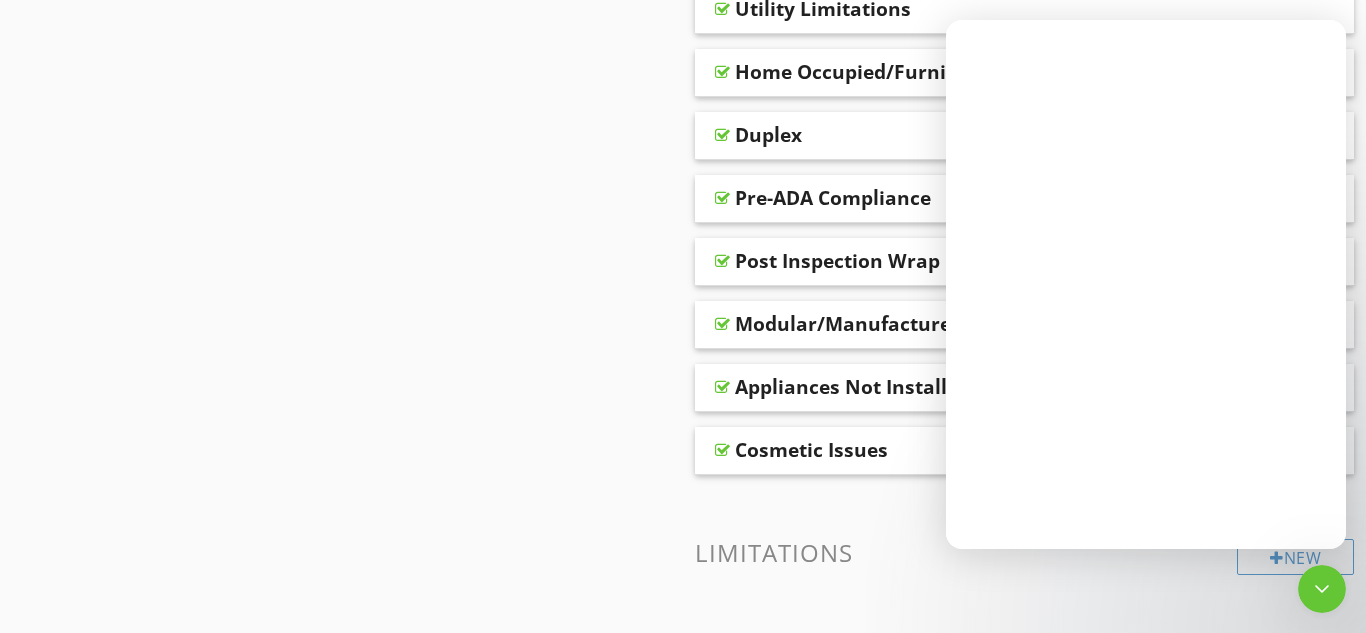 scroll, scrollTop: 0, scrollLeft: 0, axis: both 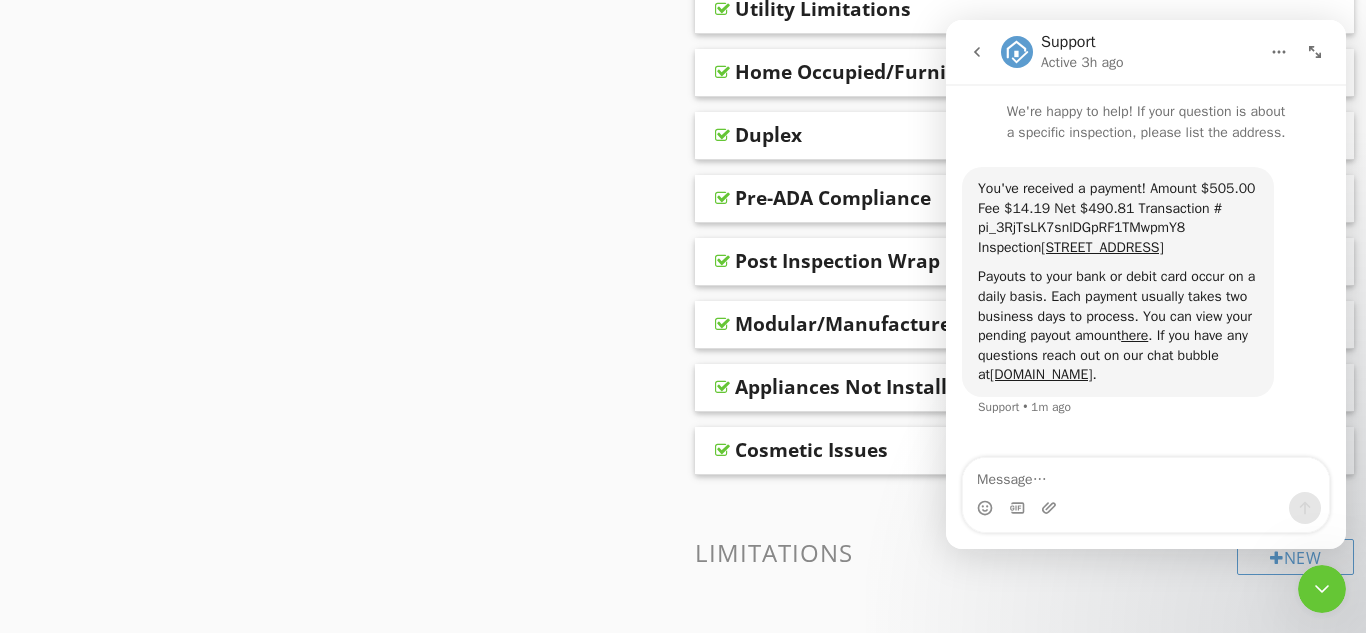 click 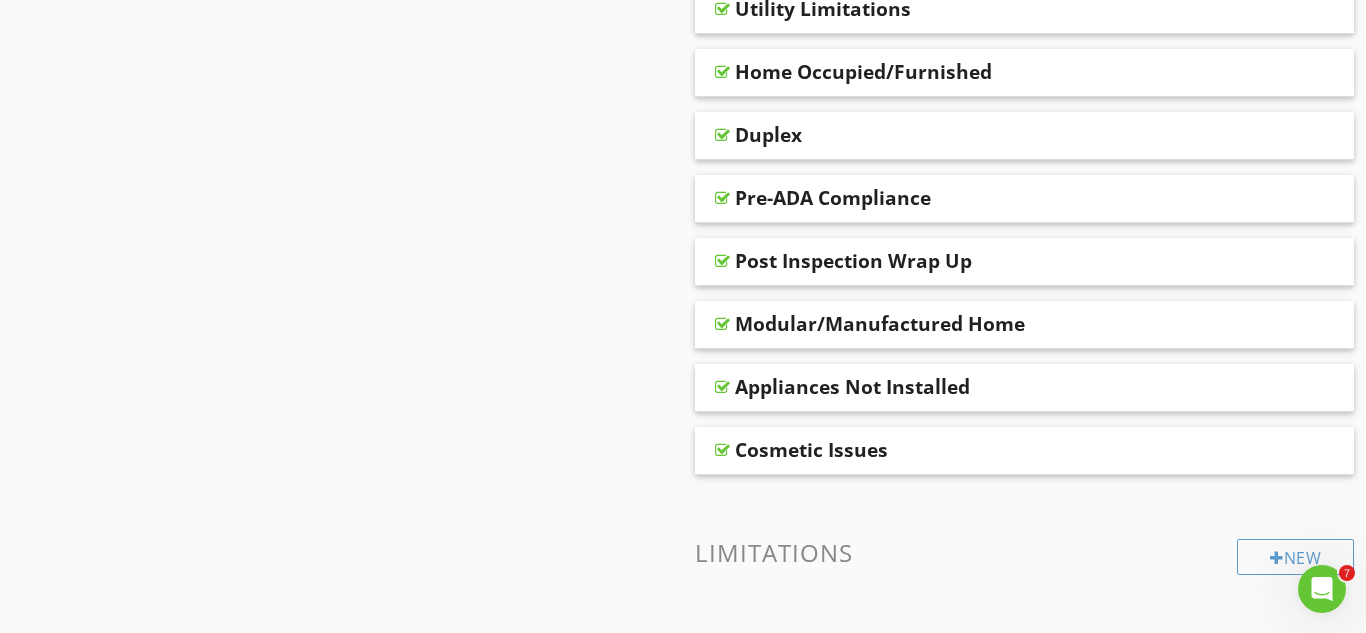 scroll, scrollTop: 0, scrollLeft: 0, axis: both 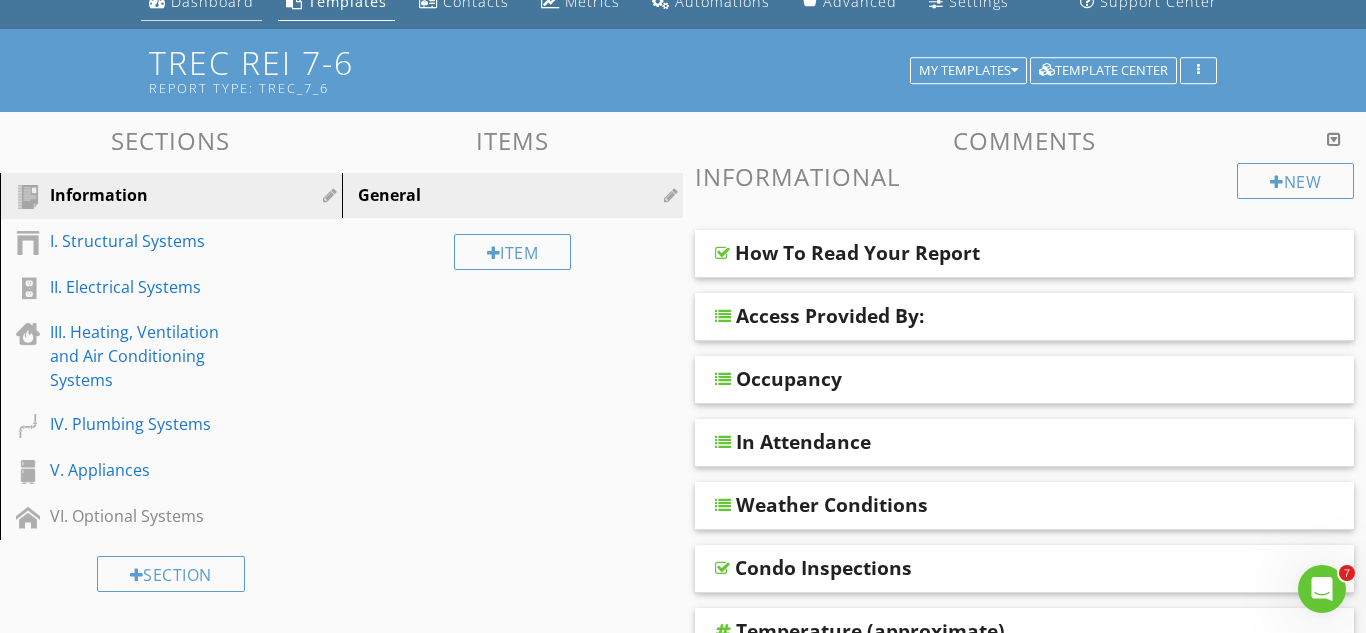 click on "Dashboard" at bounding box center [212, 1] 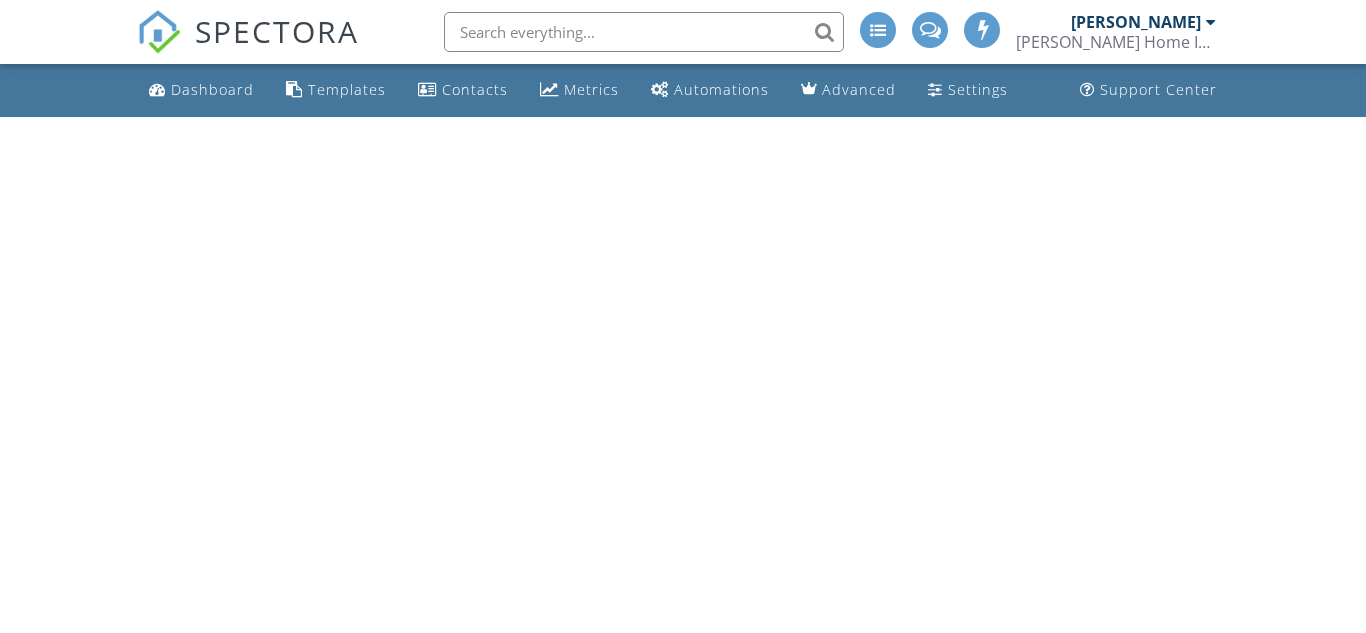 scroll, scrollTop: 0, scrollLeft: 0, axis: both 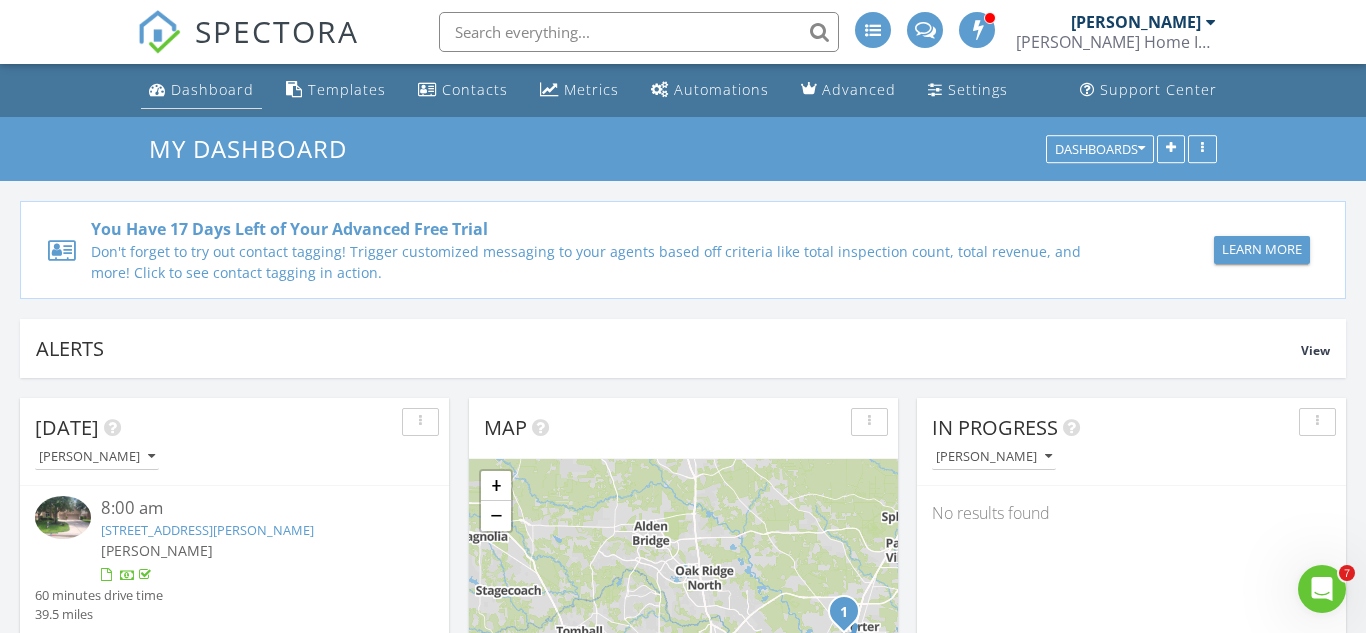click on "Dashboard" at bounding box center (212, 89) 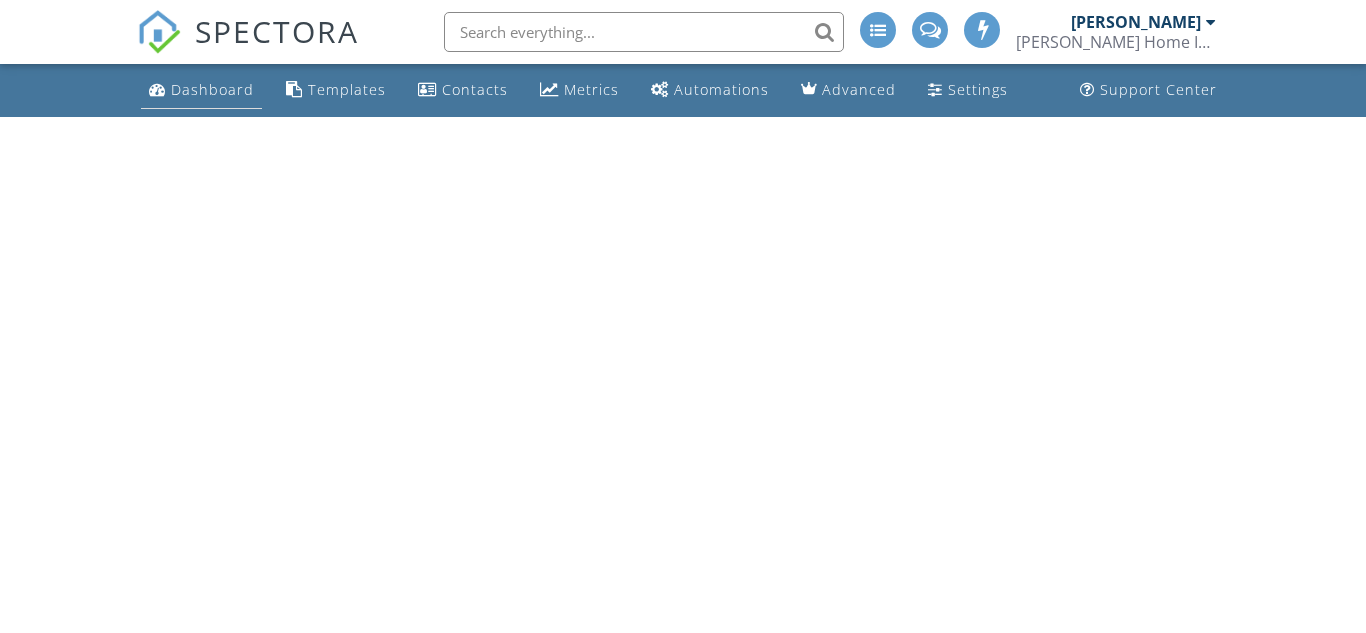 scroll, scrollTop: 0, scrollLeft: 0, axis: both 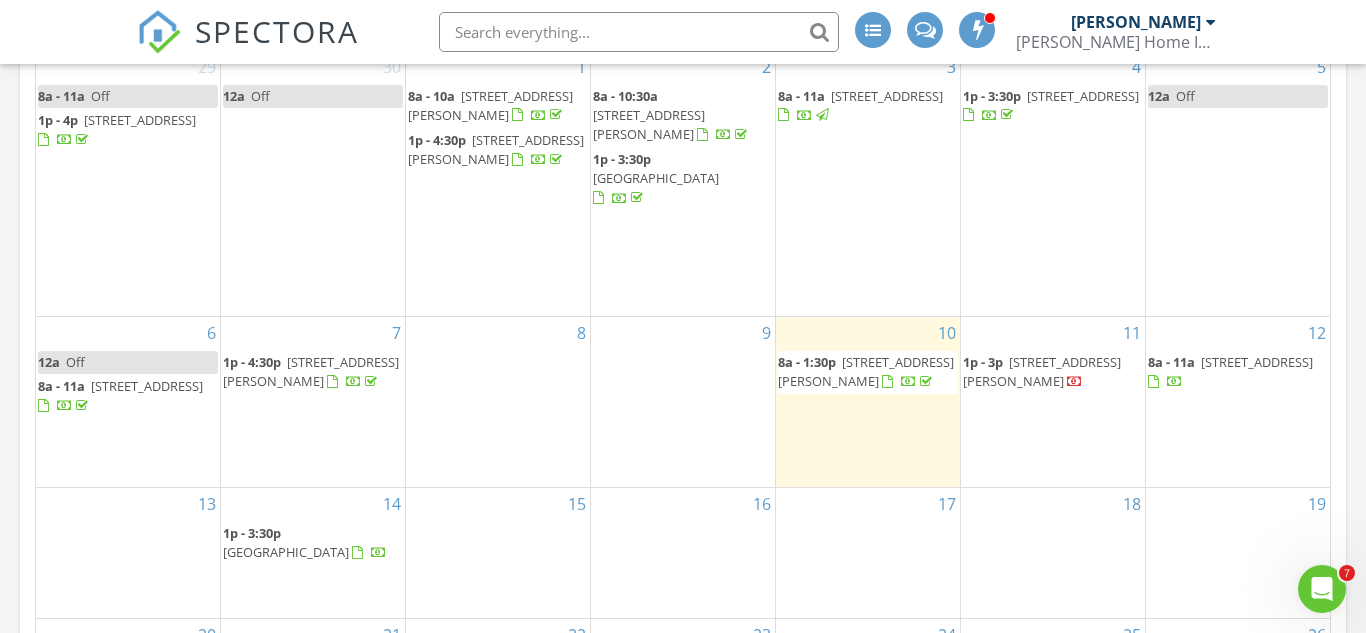 click on "13" at bounding box center (128, 553) 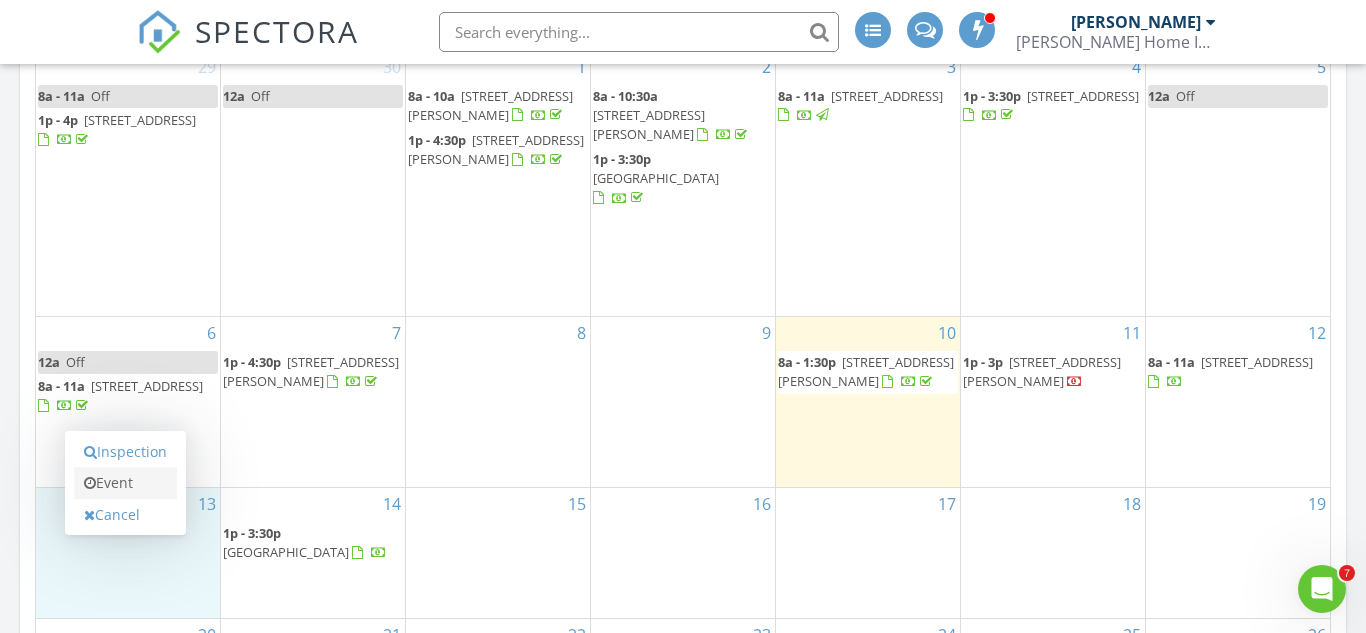 click on "Event" at bounding box center [125, 483] 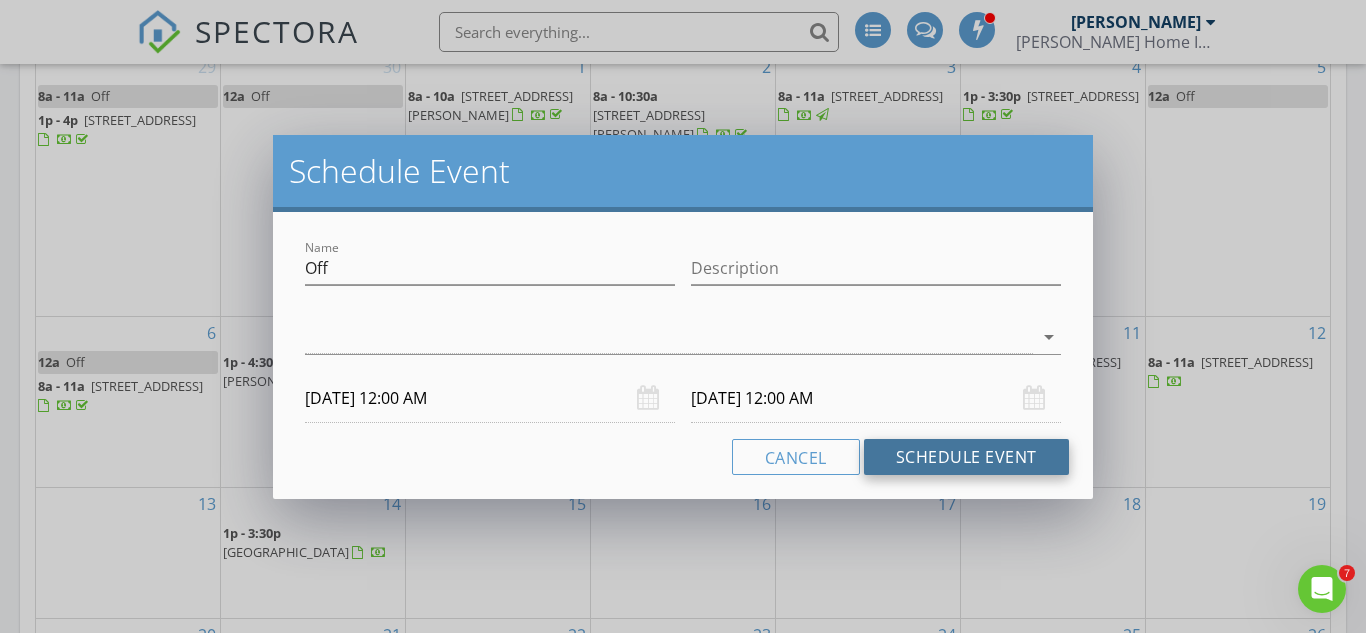 click on "Schedule Event" at bounding box center [966, 457] 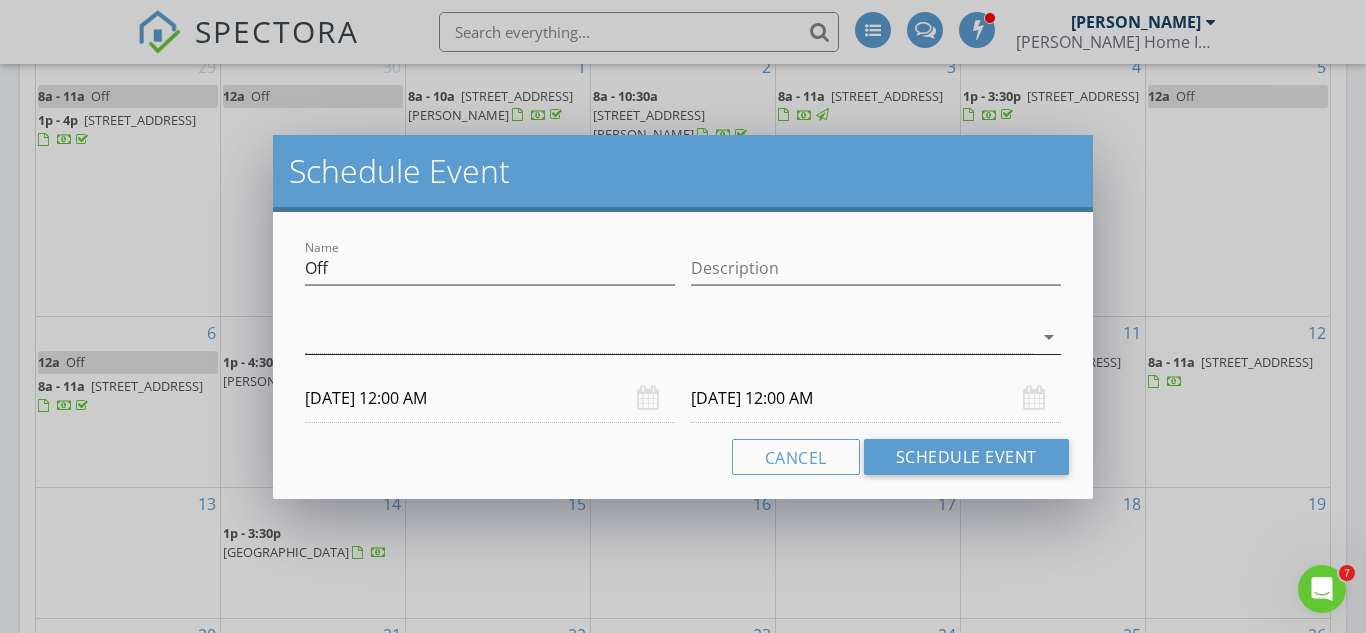 click at bounding box center (669, 337) 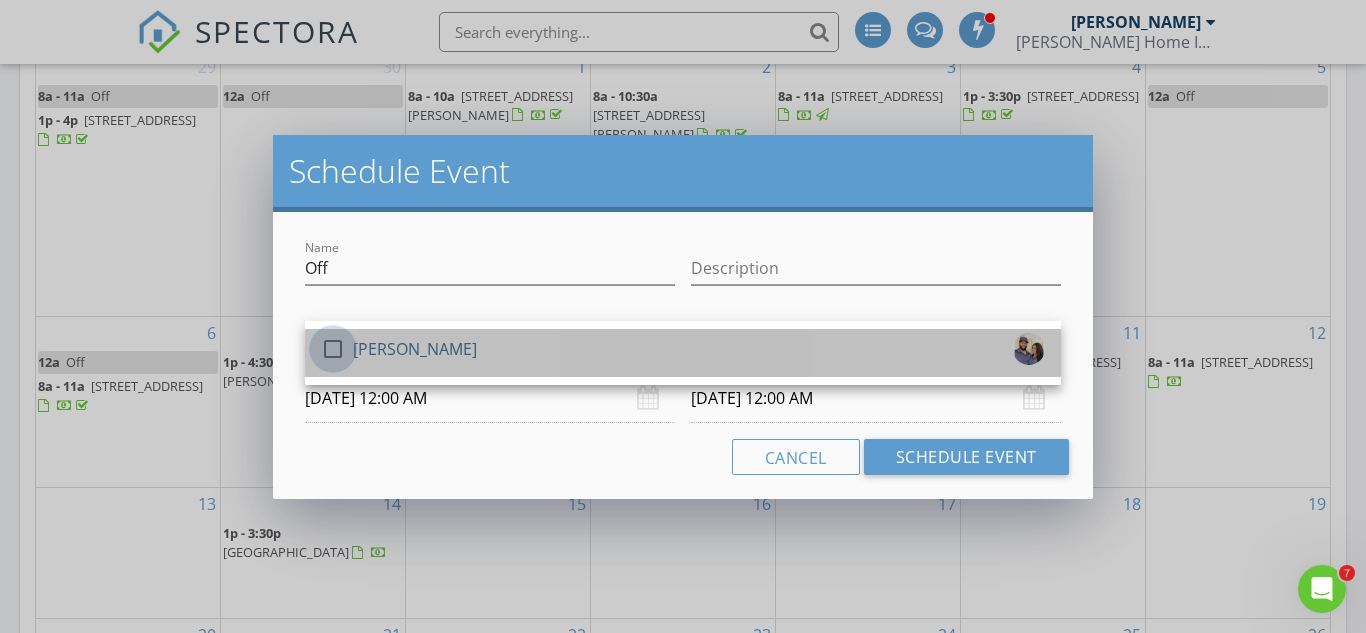 click at bounding box center (333, 349) 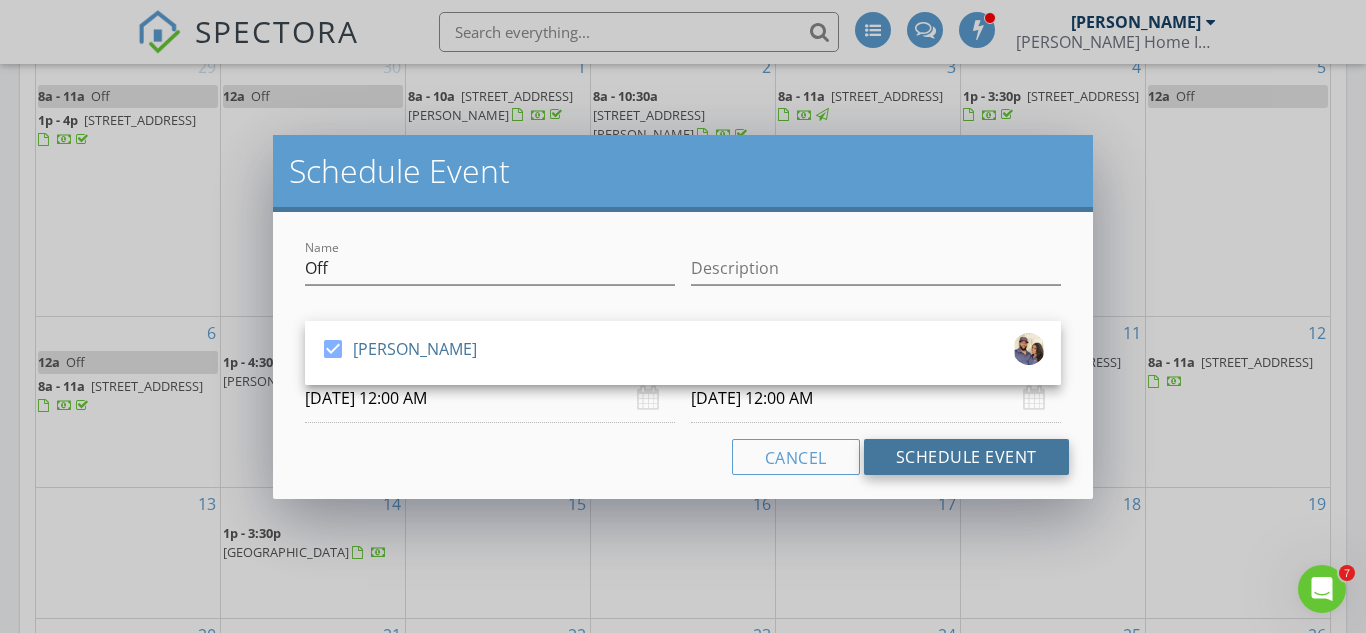 click on "Schedule Event" at bounding box center (966, 457) 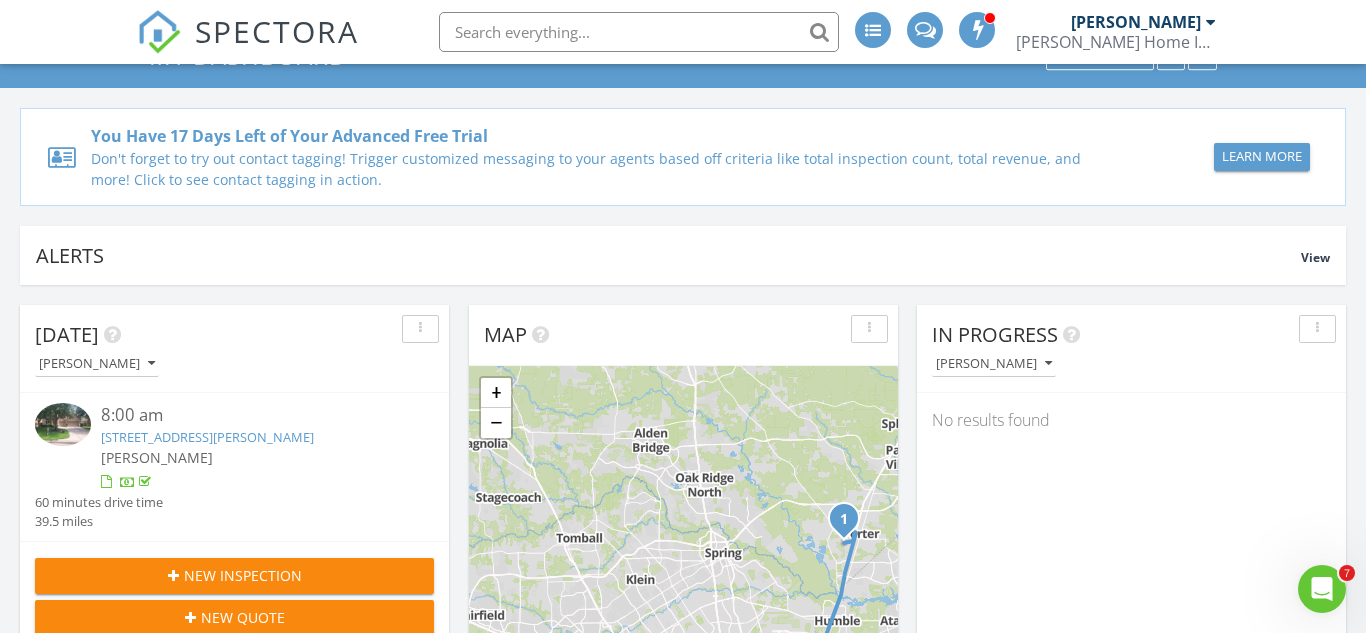 scroll, scrollTop: 0, scrollLeft: 0, axis: both 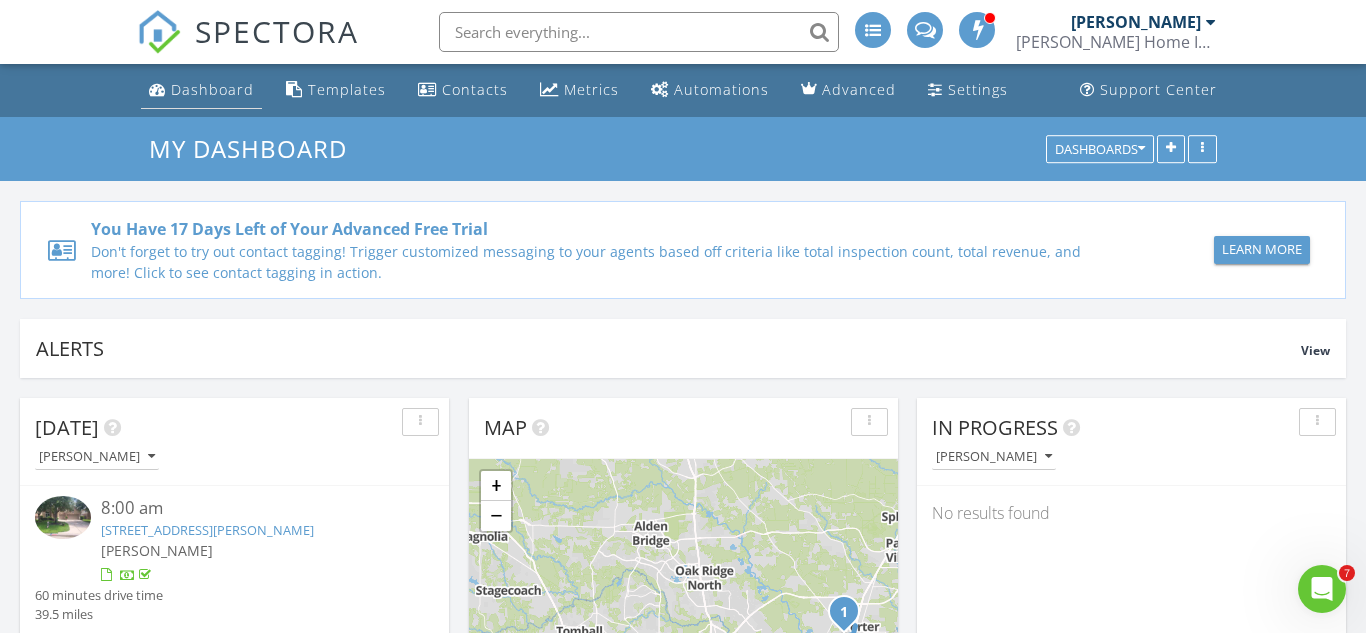 click on "Dashboard" at bounding box center (212, 89) 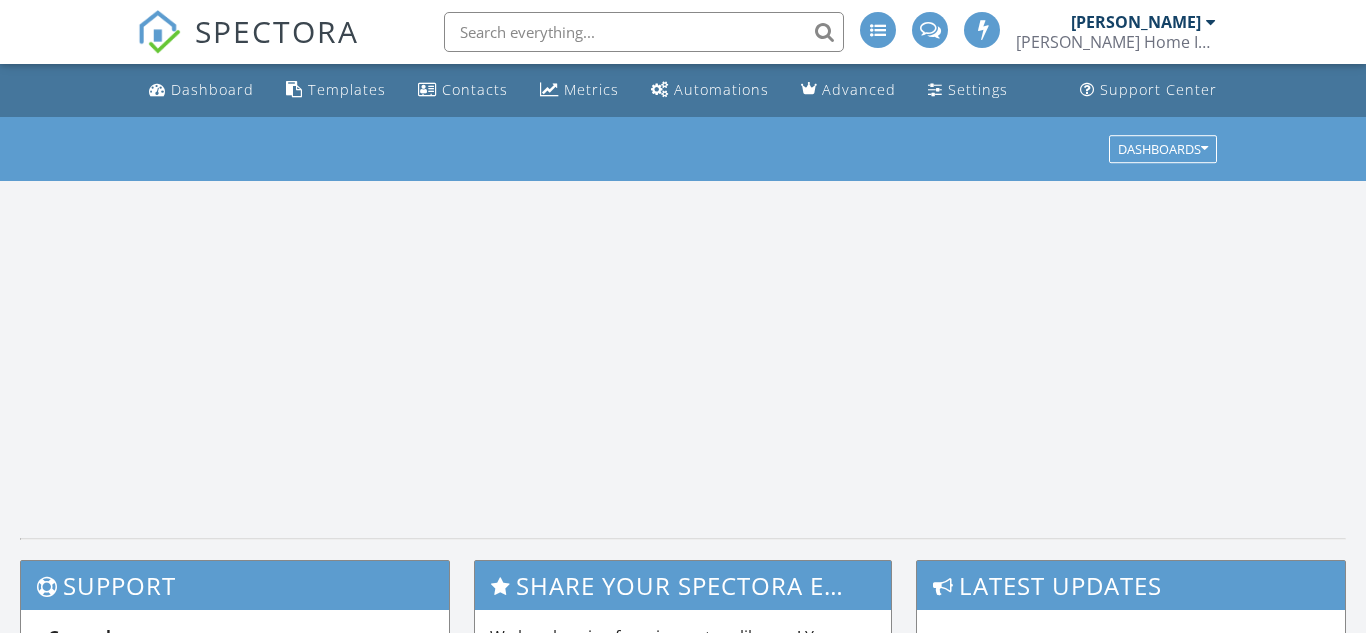 scroll, scrollTop: 0, scrollLeft: 0, axis: both 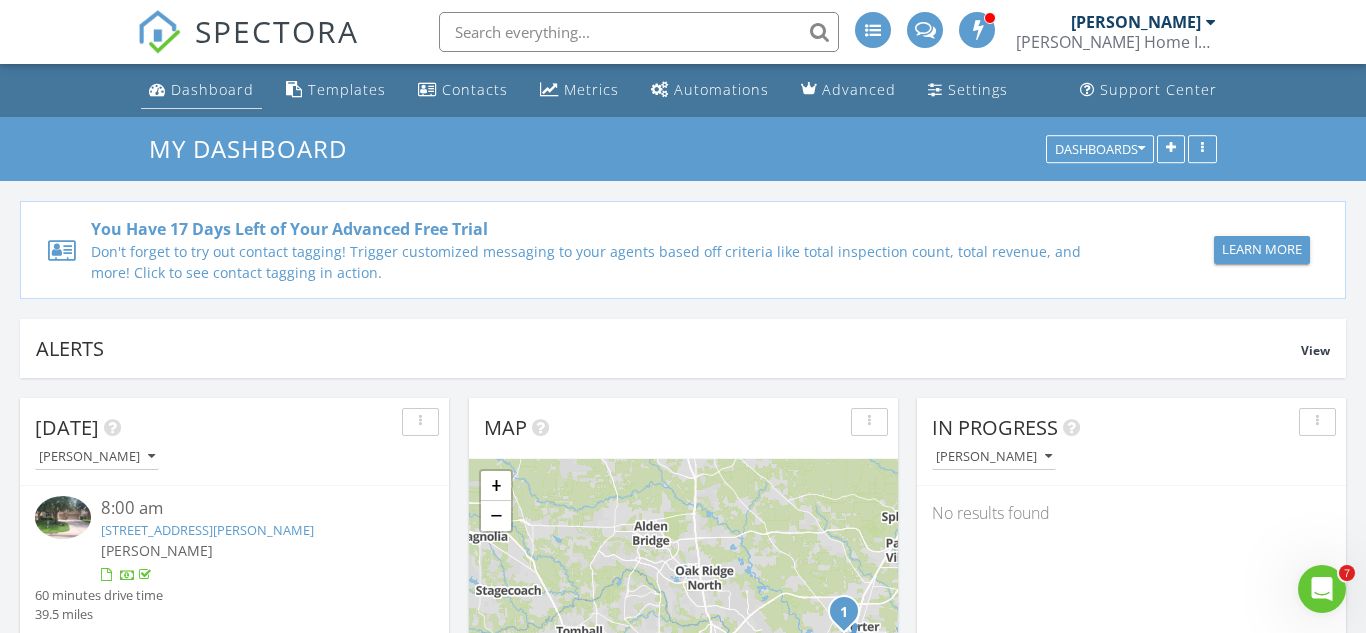 click on "Dashboard" at bounding box center (201, 90) 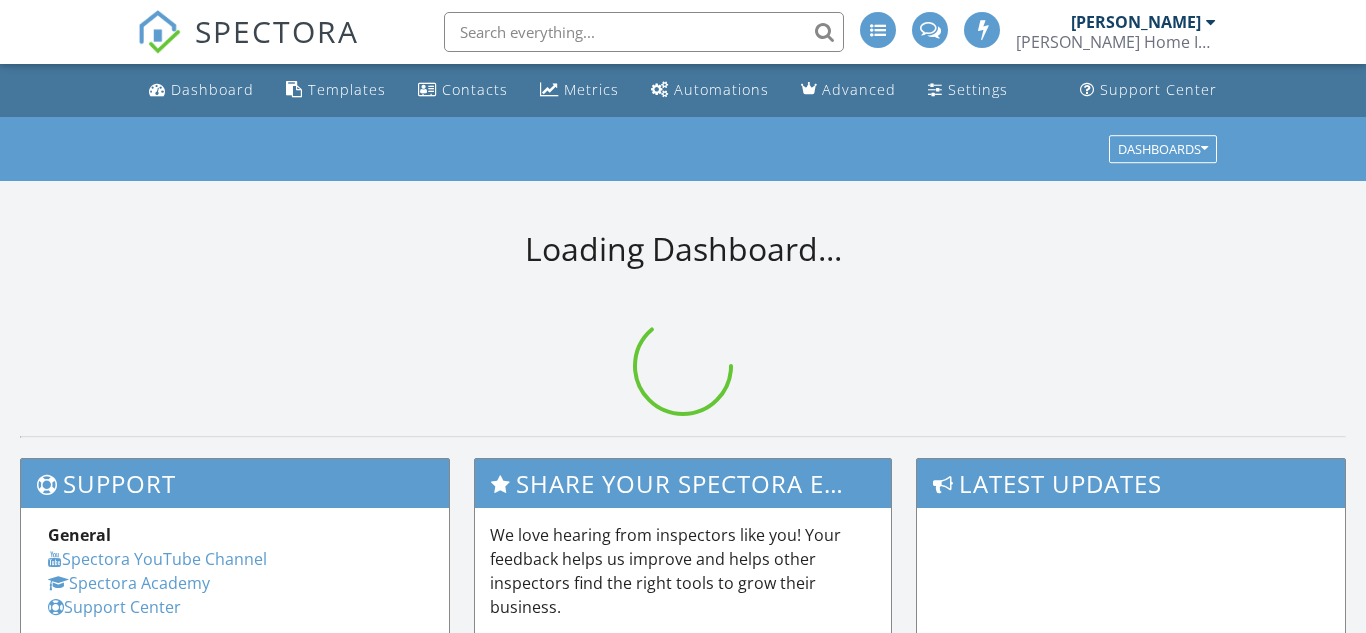 scroll, scrollTop: 0, scrollLeft: 0, axis: both 